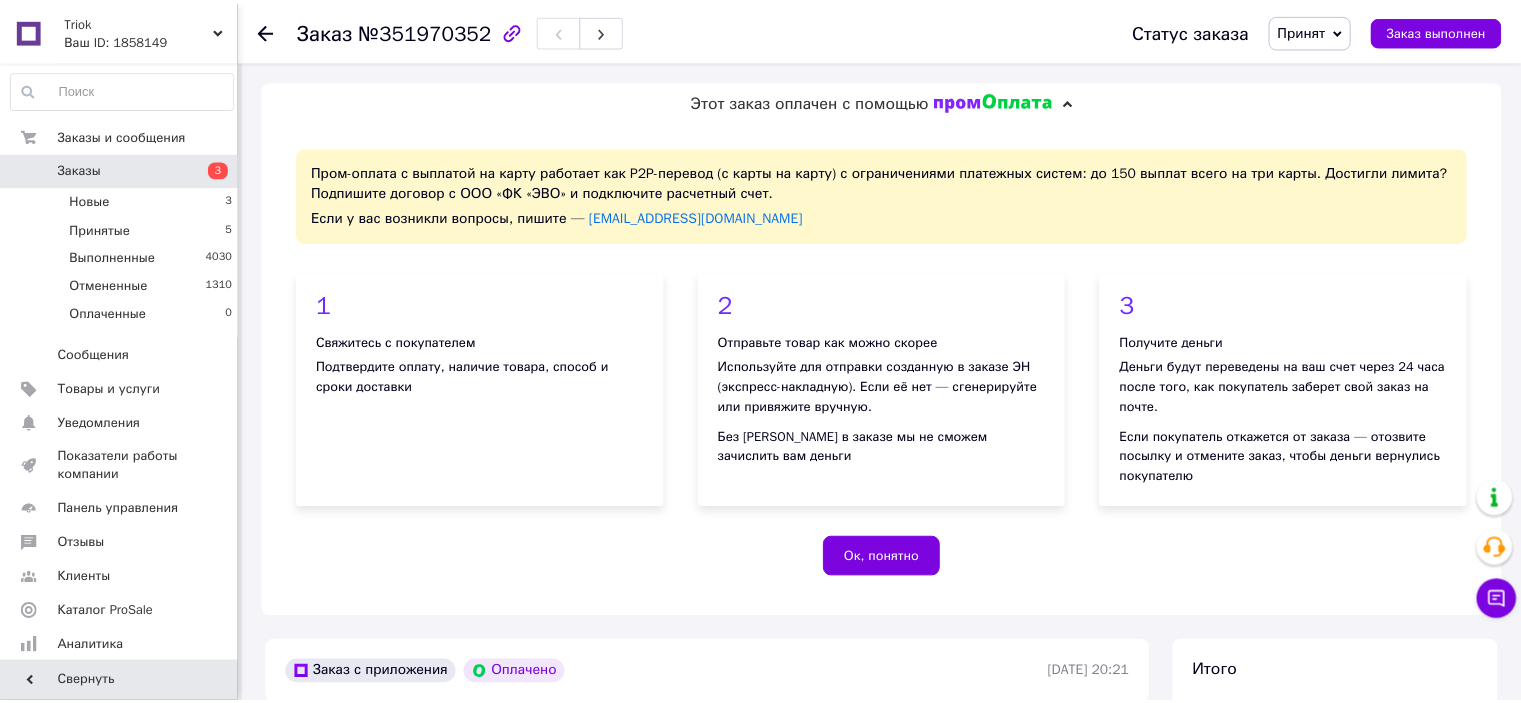 scroll, scrollTop: 0, scrollLeft: 0, axis: both 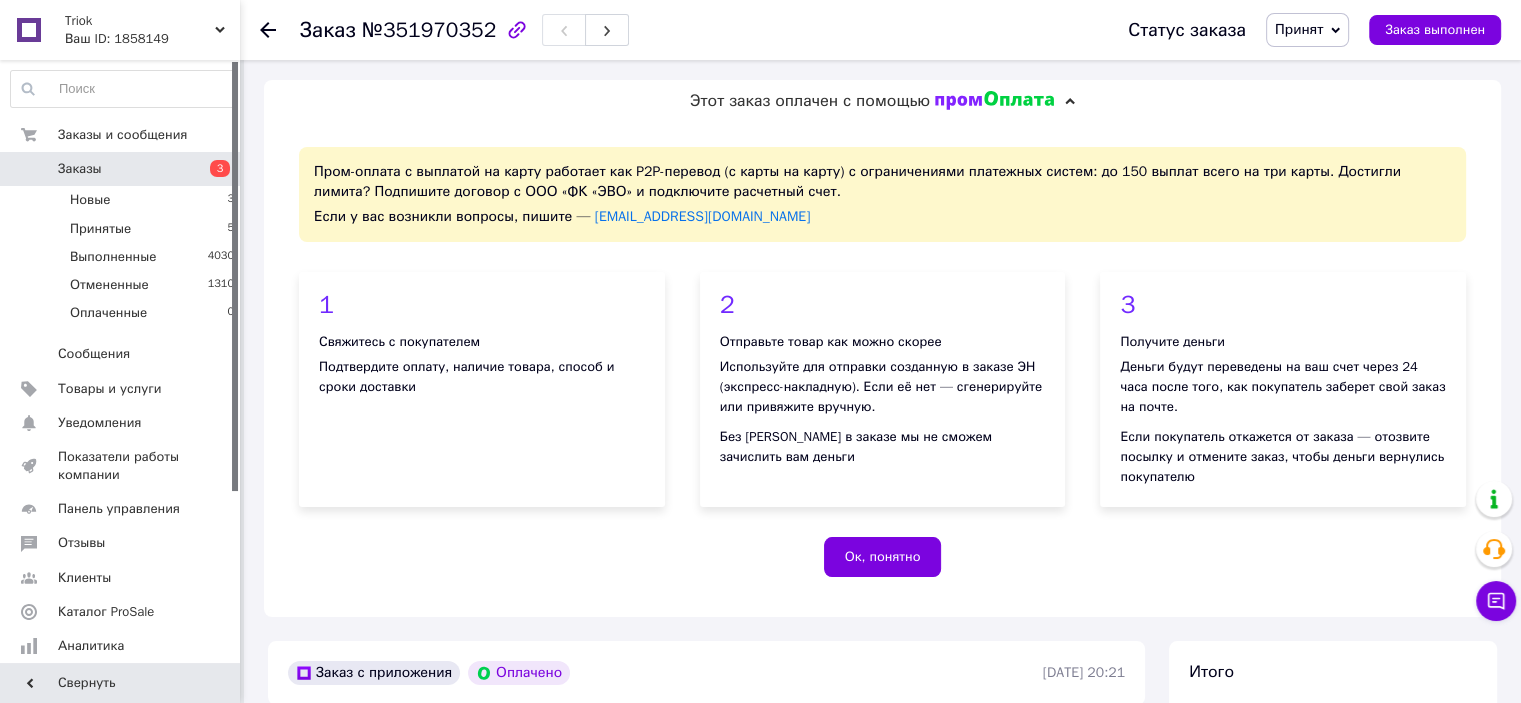 click on "Заказы" at bounding box center [80, 169] 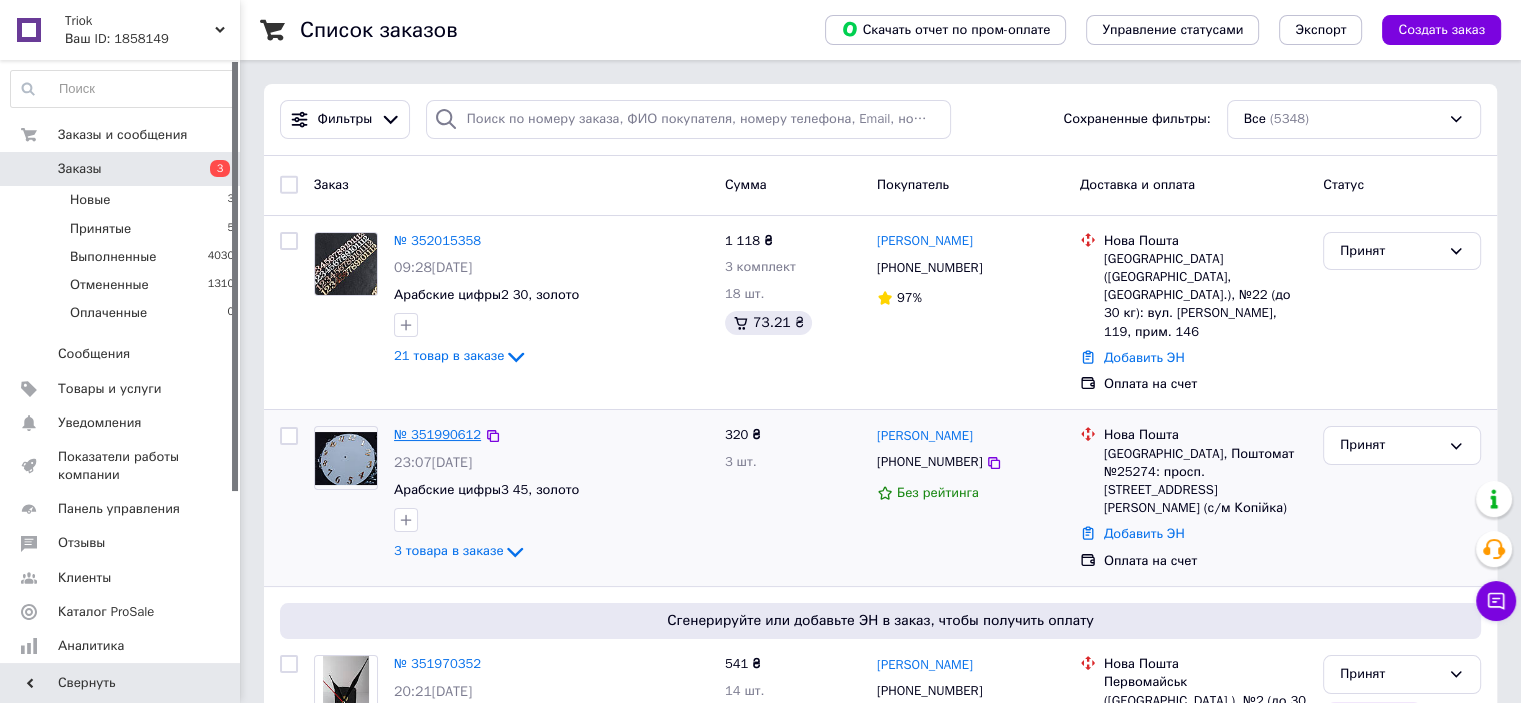 click on "№ 351990612" at bounding box center [437, 434] 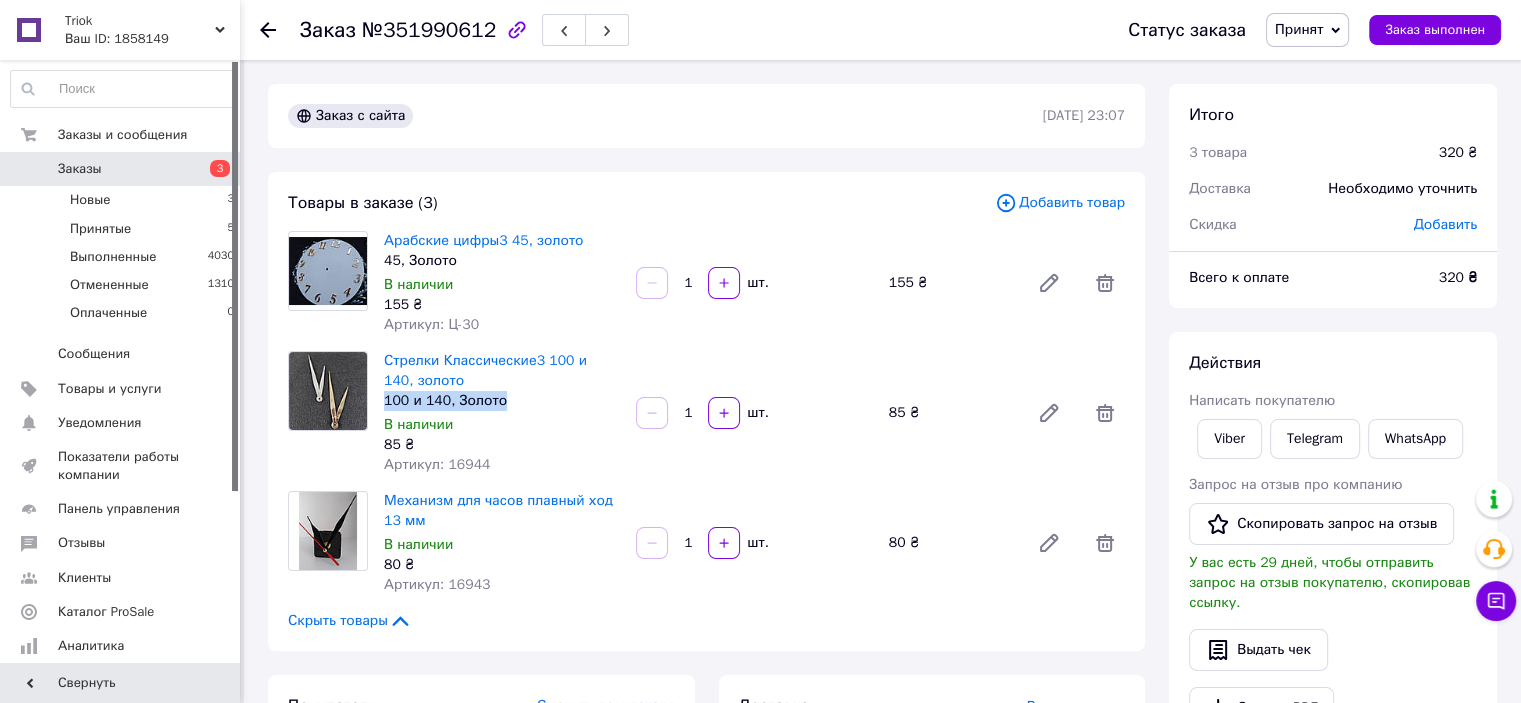 drag, startPoint x: 499, startPoint y: 405, endPoint x: 381, endPoint y: 403, distance: 118.016945 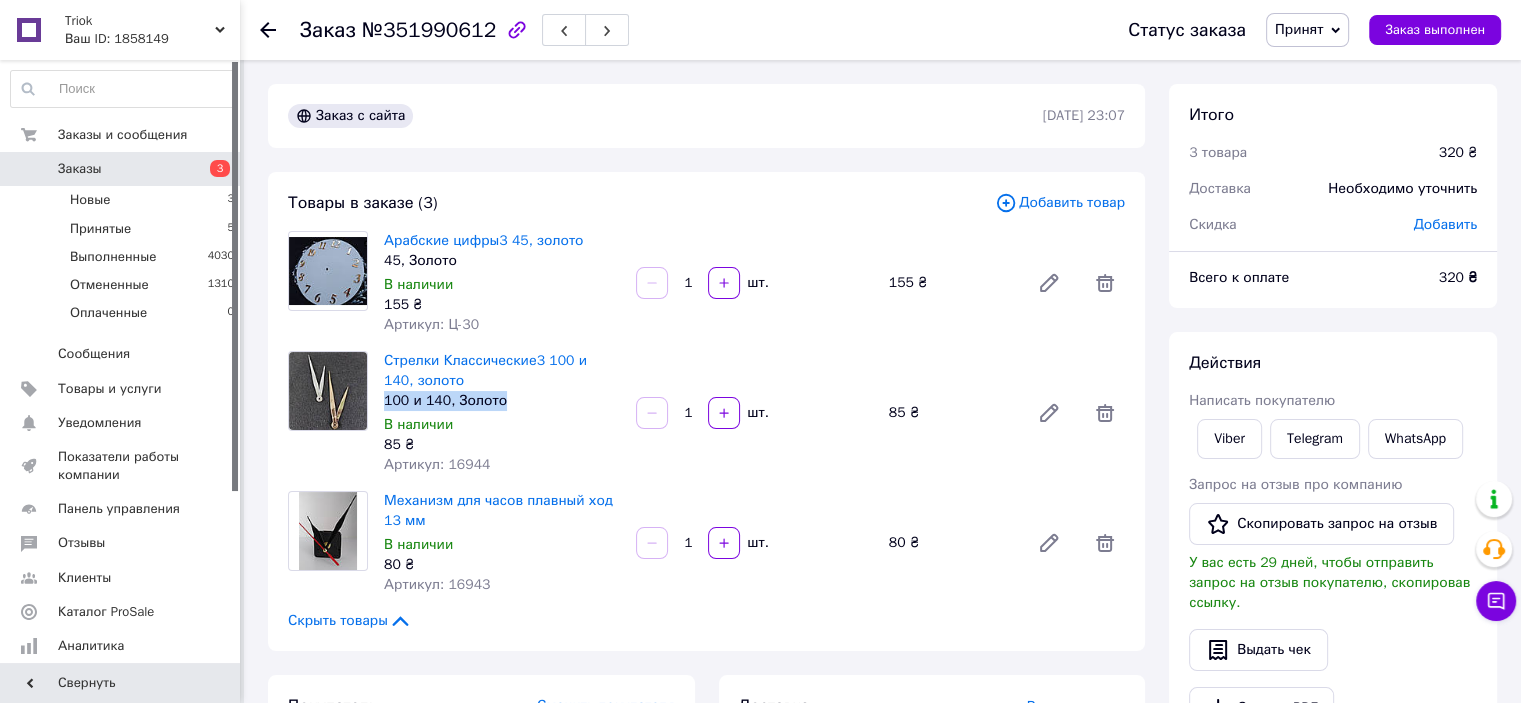 copy on "100 и 140, Золото" 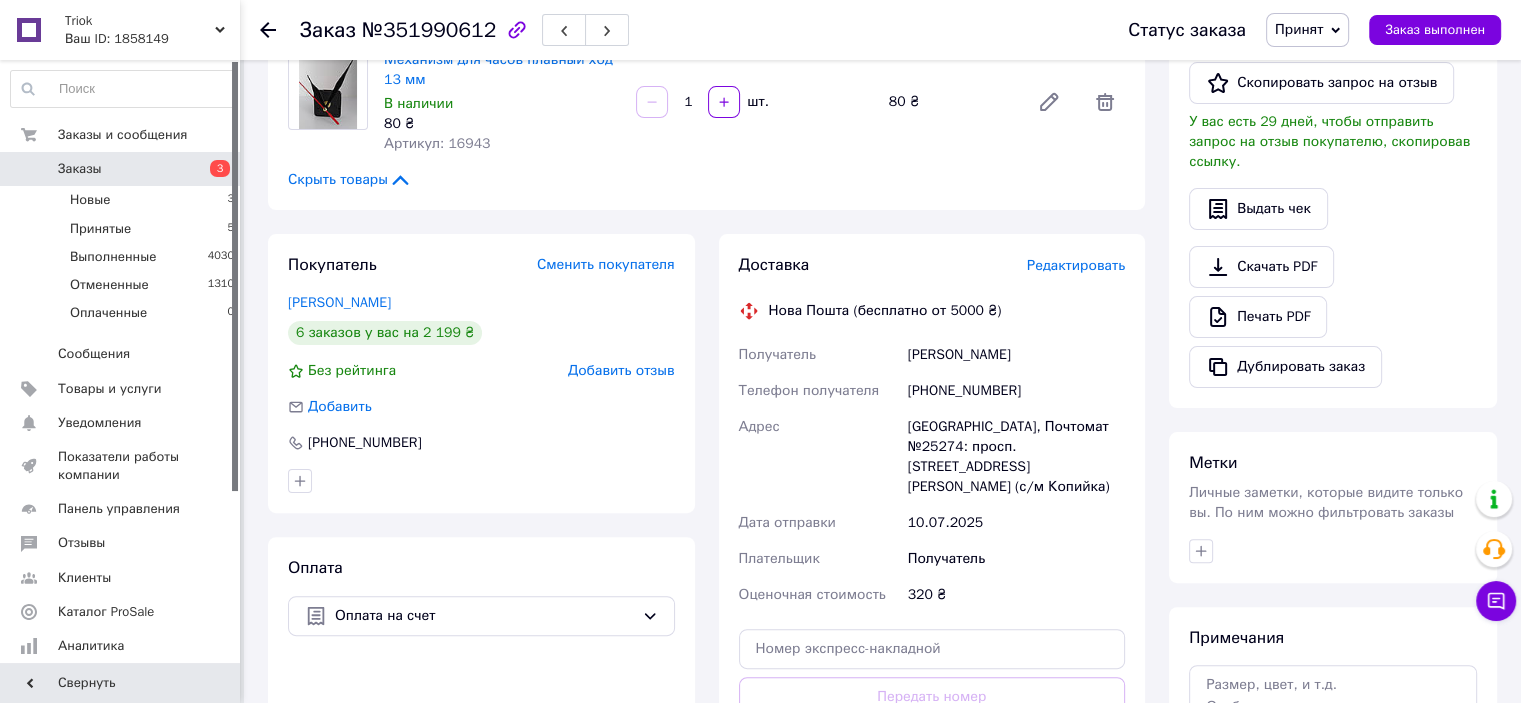 scroll, scrollTop: 600, scrollLeft: 0, axis: vertical 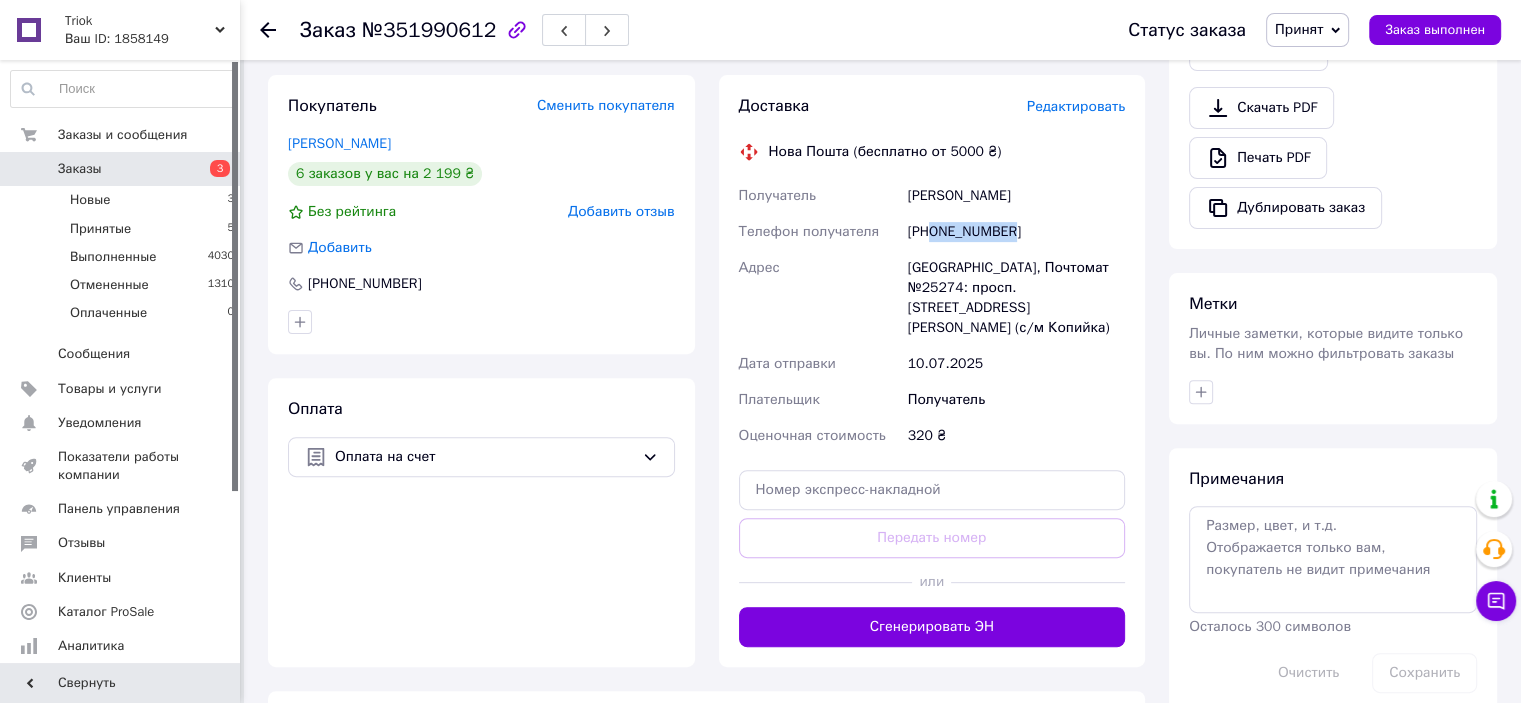 drag, startPoint x: 994, startPoint y: 231, endPoint x: 932, endPoint y: 231, distance: 62 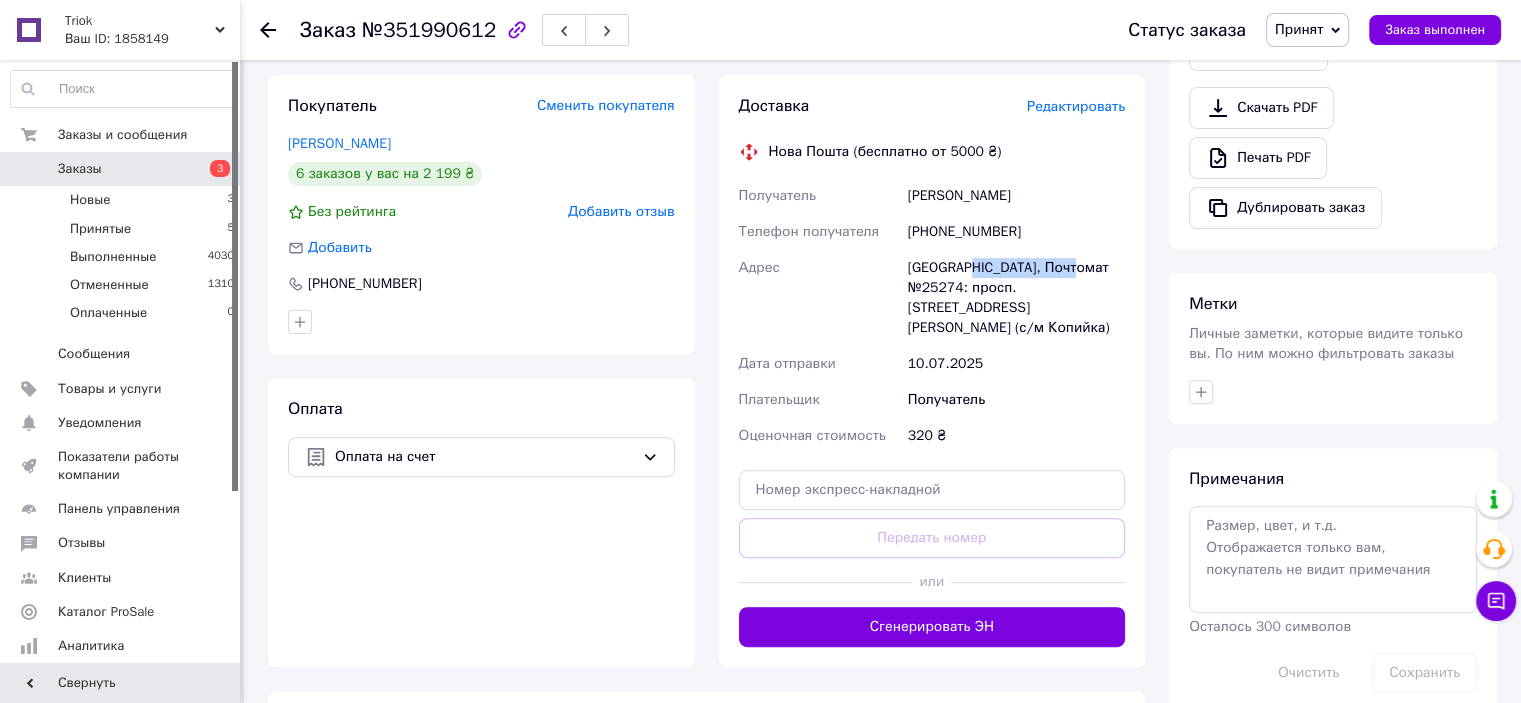 drag, startPoint x: 1078, startPoint y: 264, endPoint x: 960, endPoint y: 258, distance: 118.15244 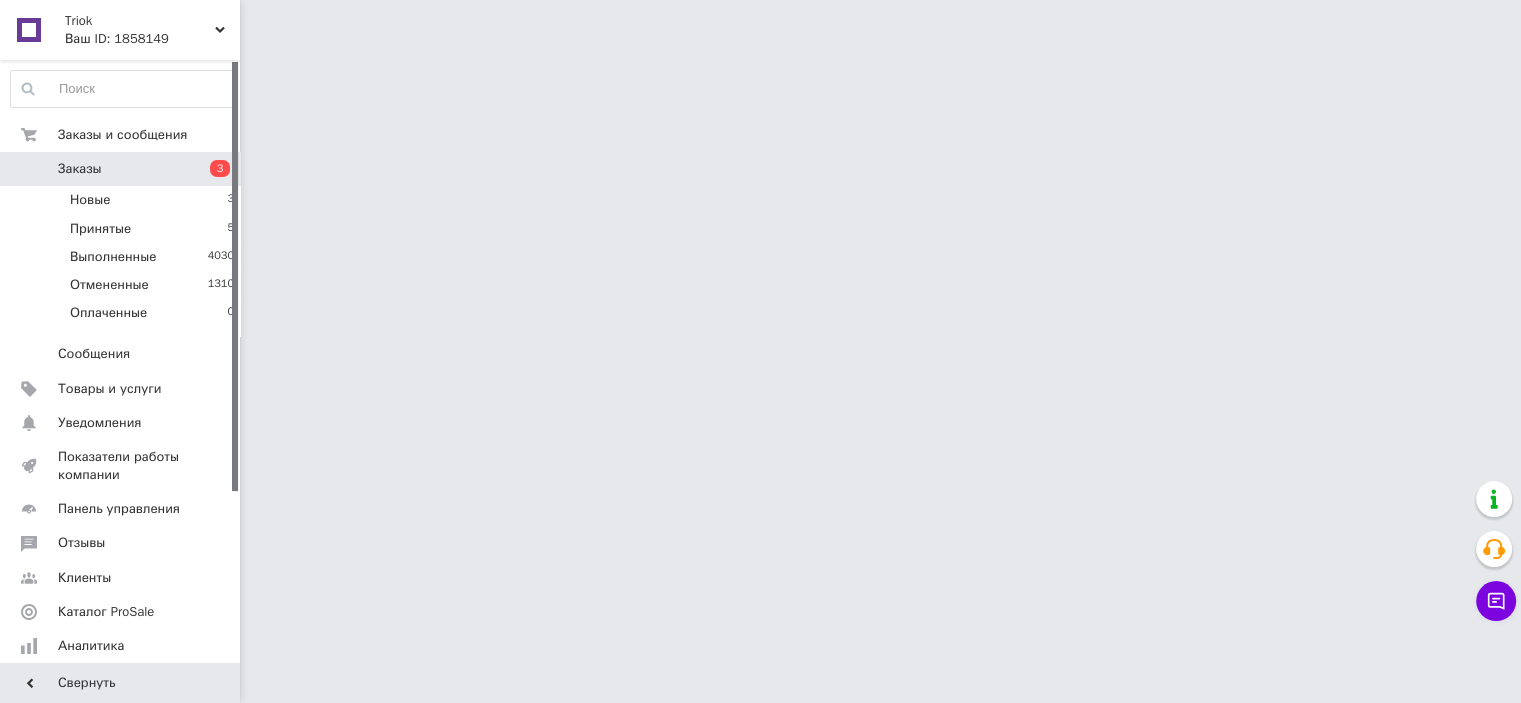 scroll, scrollTop: 0, scrollLeft: 0, axis: both 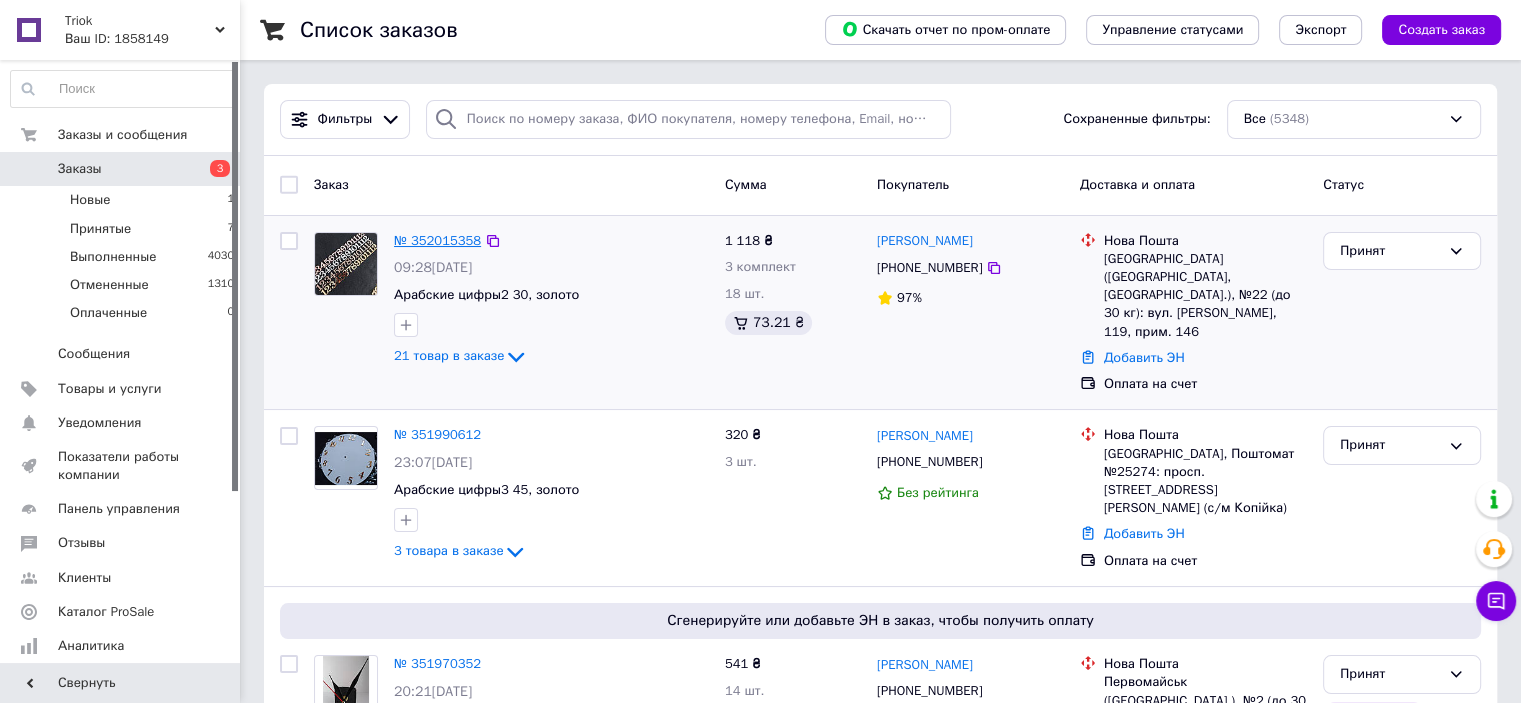 click on "№ 352015358" at bounding box center [437, 240] 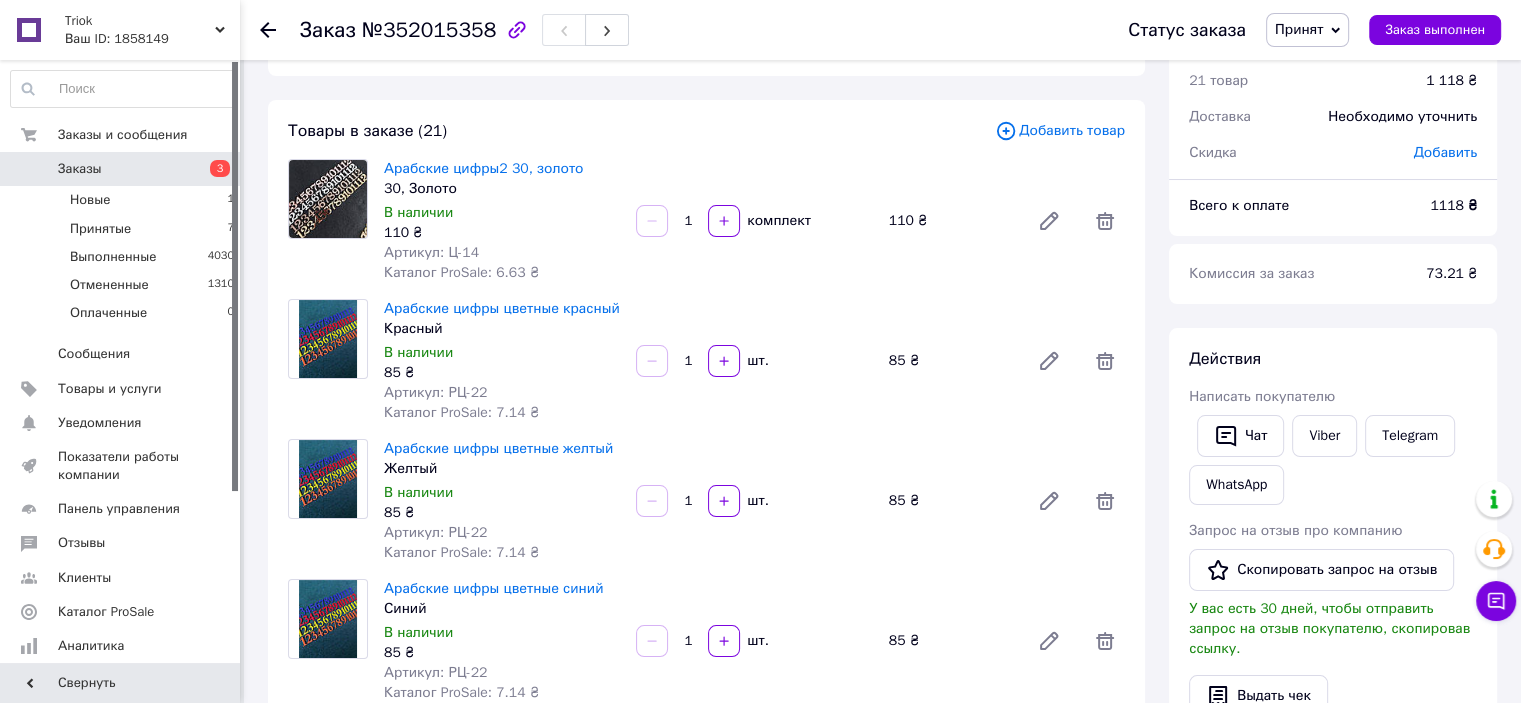 scroll, scrollTop: 100, scrollLeft: 0, axis: vertical 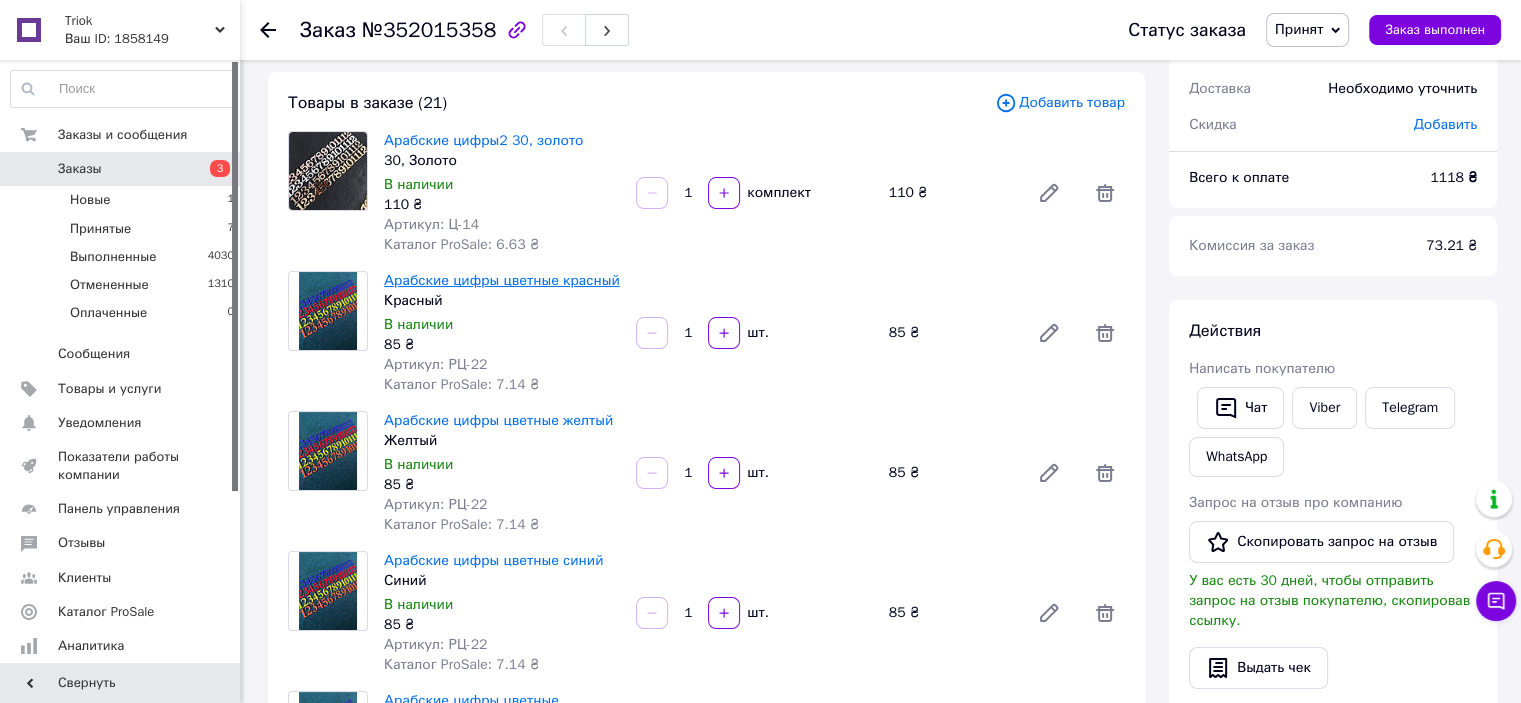 click on "Арабские цифры цветные красный" at bounding box center (502, 280) 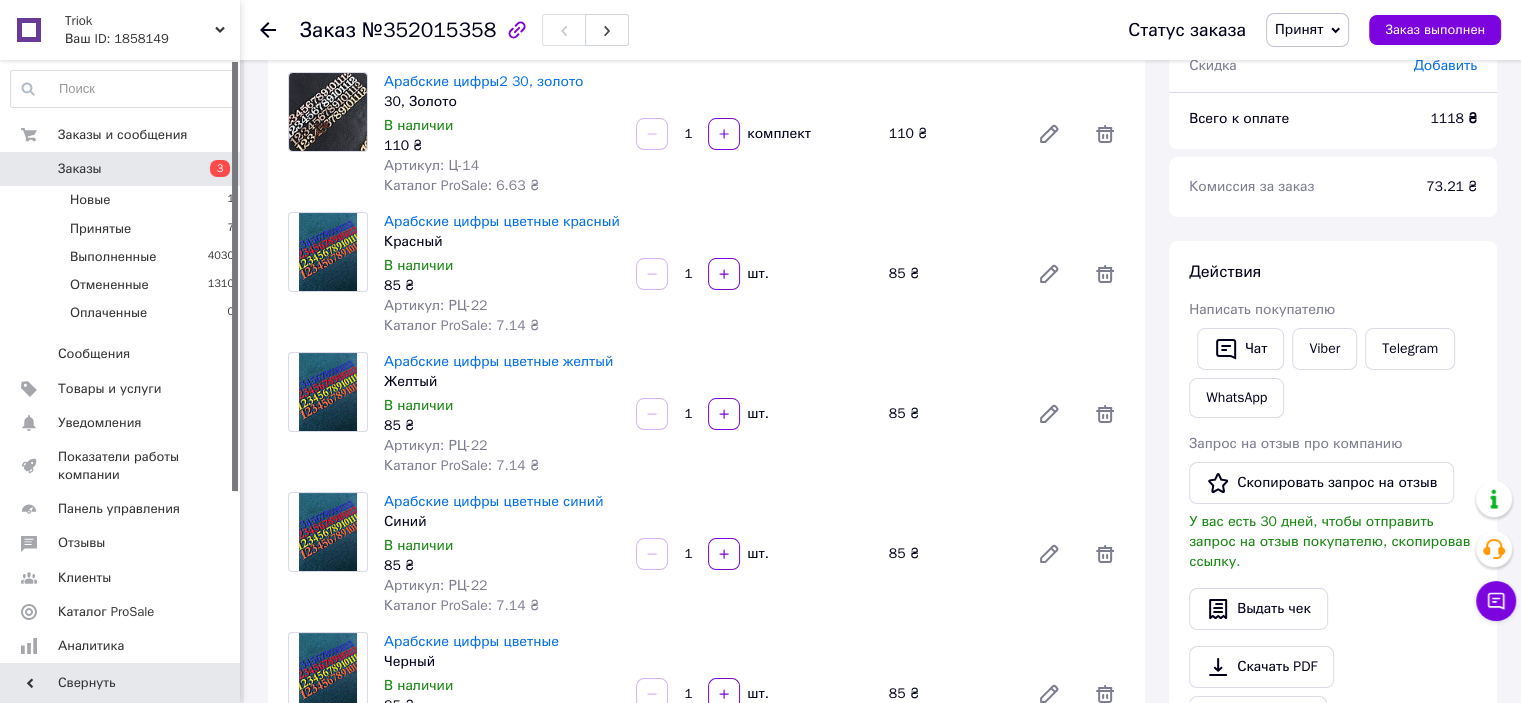 scroll, scrollTop: 200, scrollLeft: 0, axis: vertical 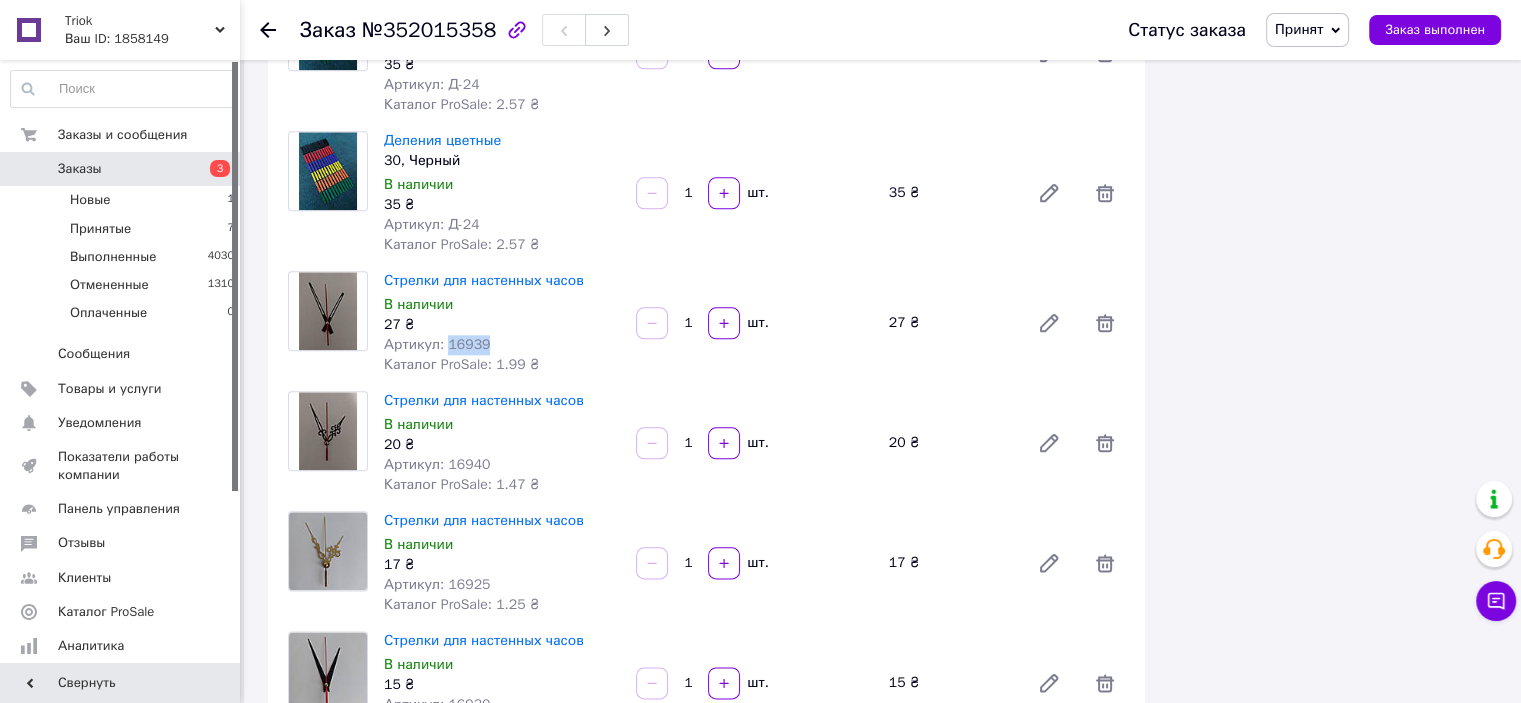 drag, startPoint x: 482, startPoint y: 343, endPoint x: 443, endPoint y: 346, distance: 39.115215 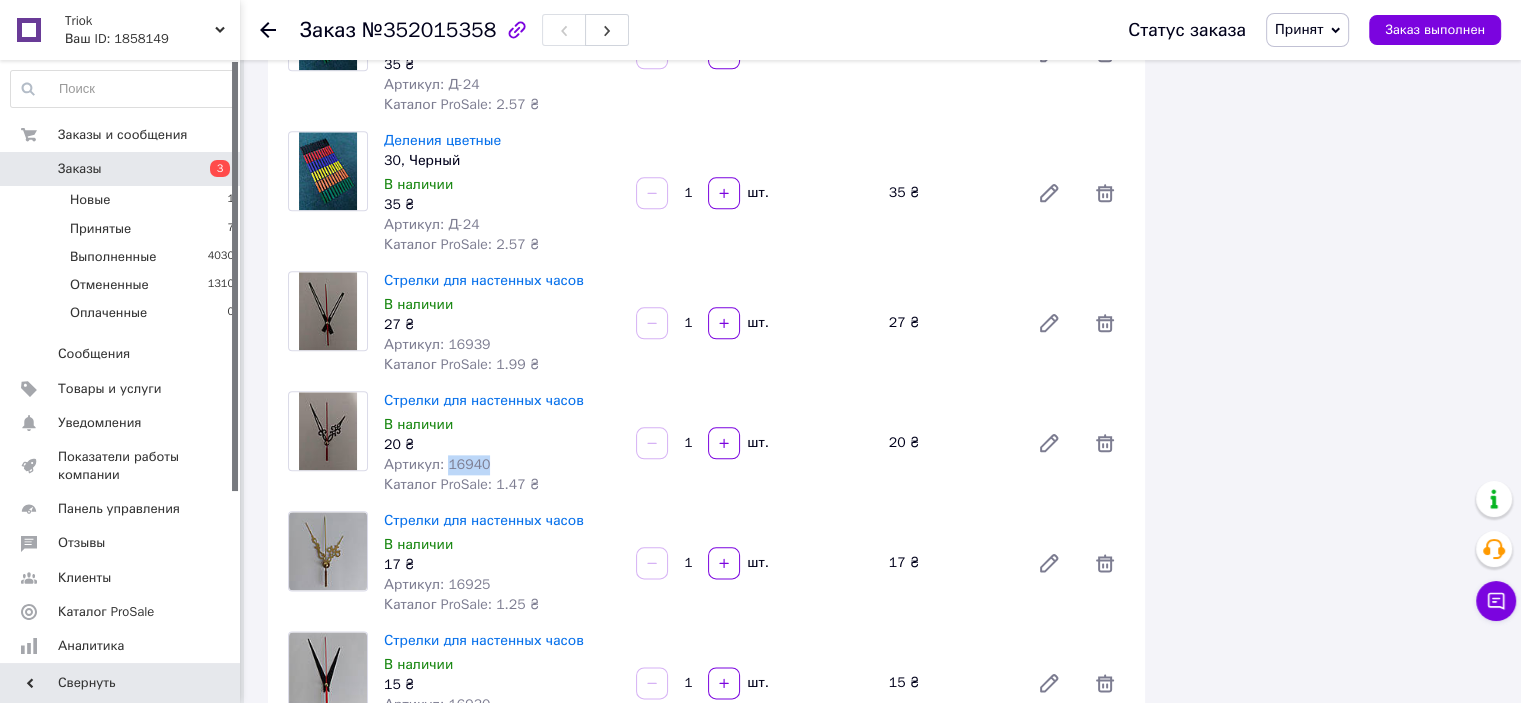 drag, startPoint x: 484, startPoint y: 464, endPoint x: 443, endPoint y: 473, distance: 41.976185 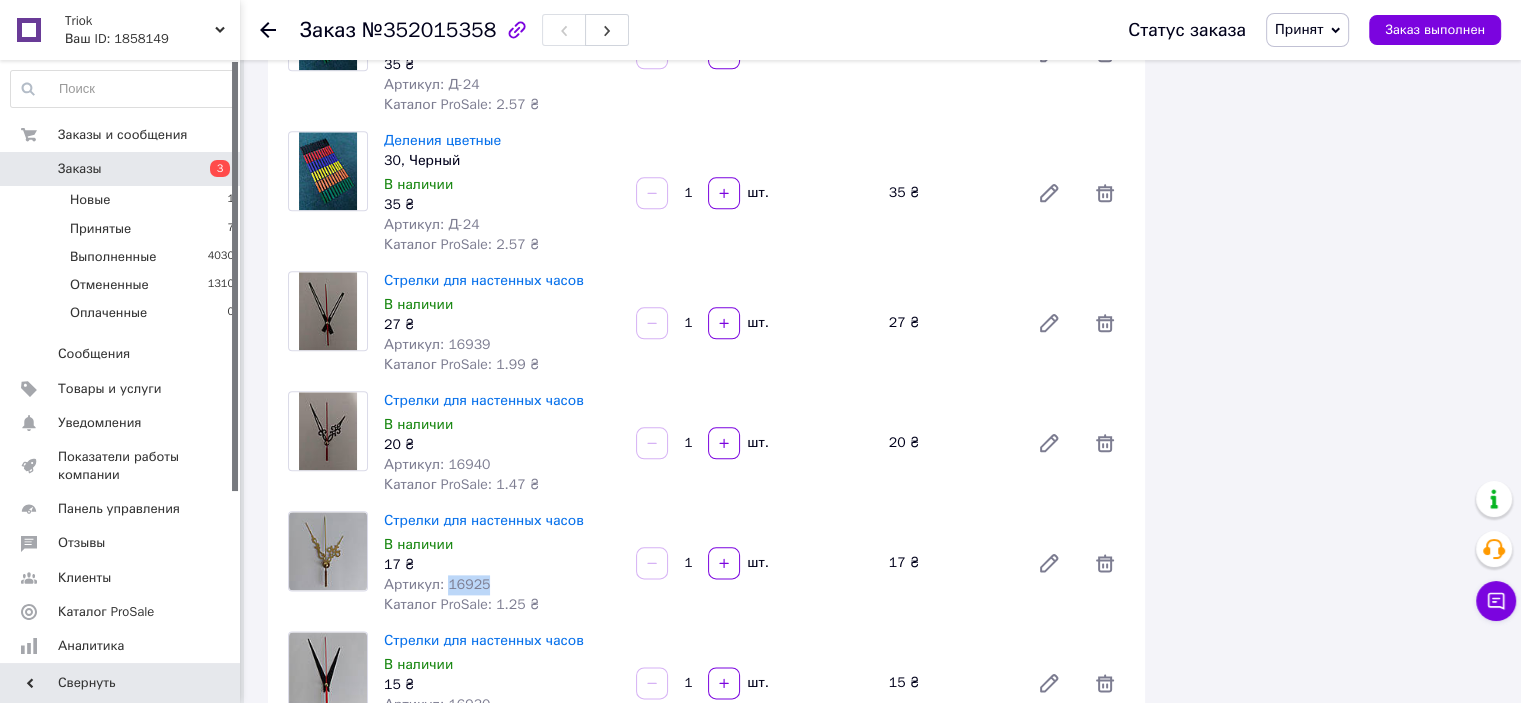 drag, startPoint x: 486, startPoint y: 580, endPoint x: 443, endPoint y: 583, distance: 43.104523 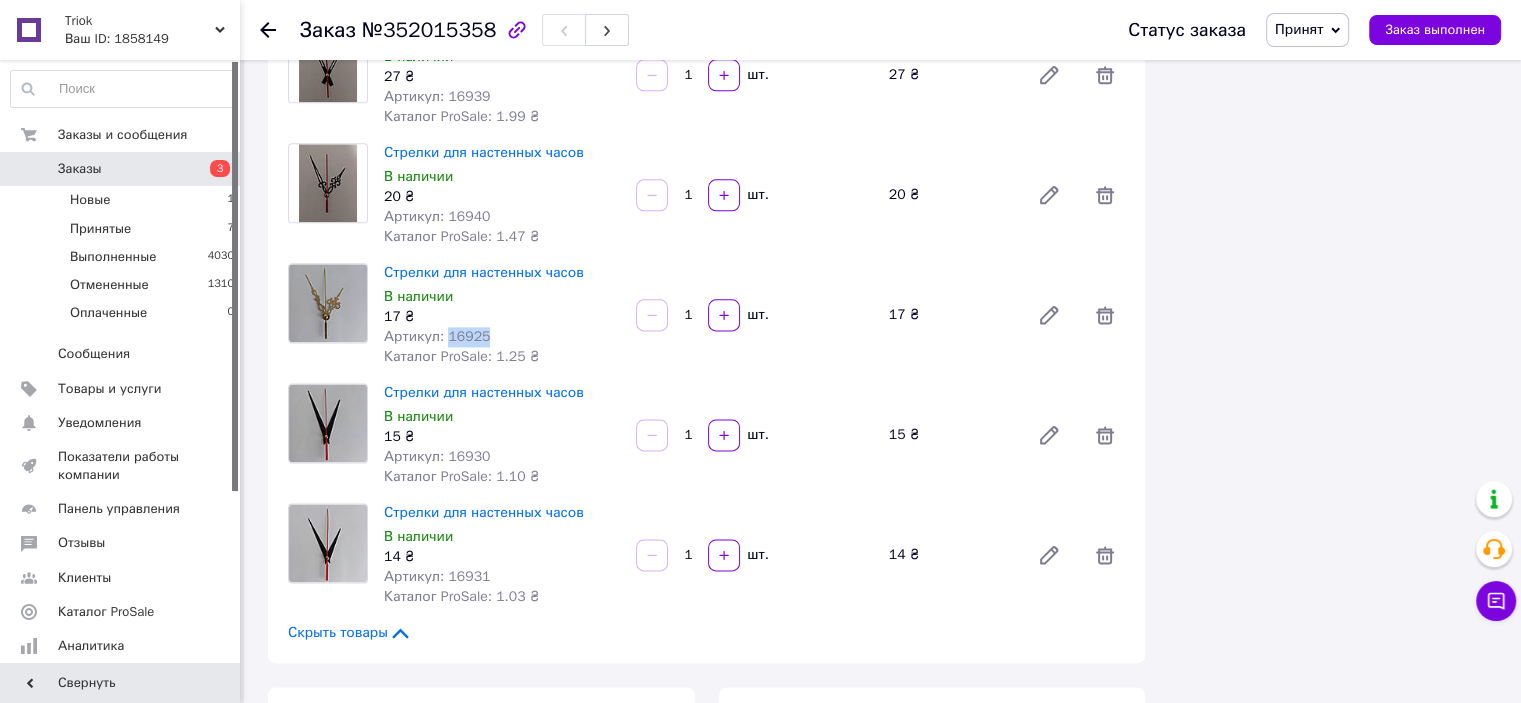scroll, scrollTop: 2600, scrollLeft: 0, axis: vertical 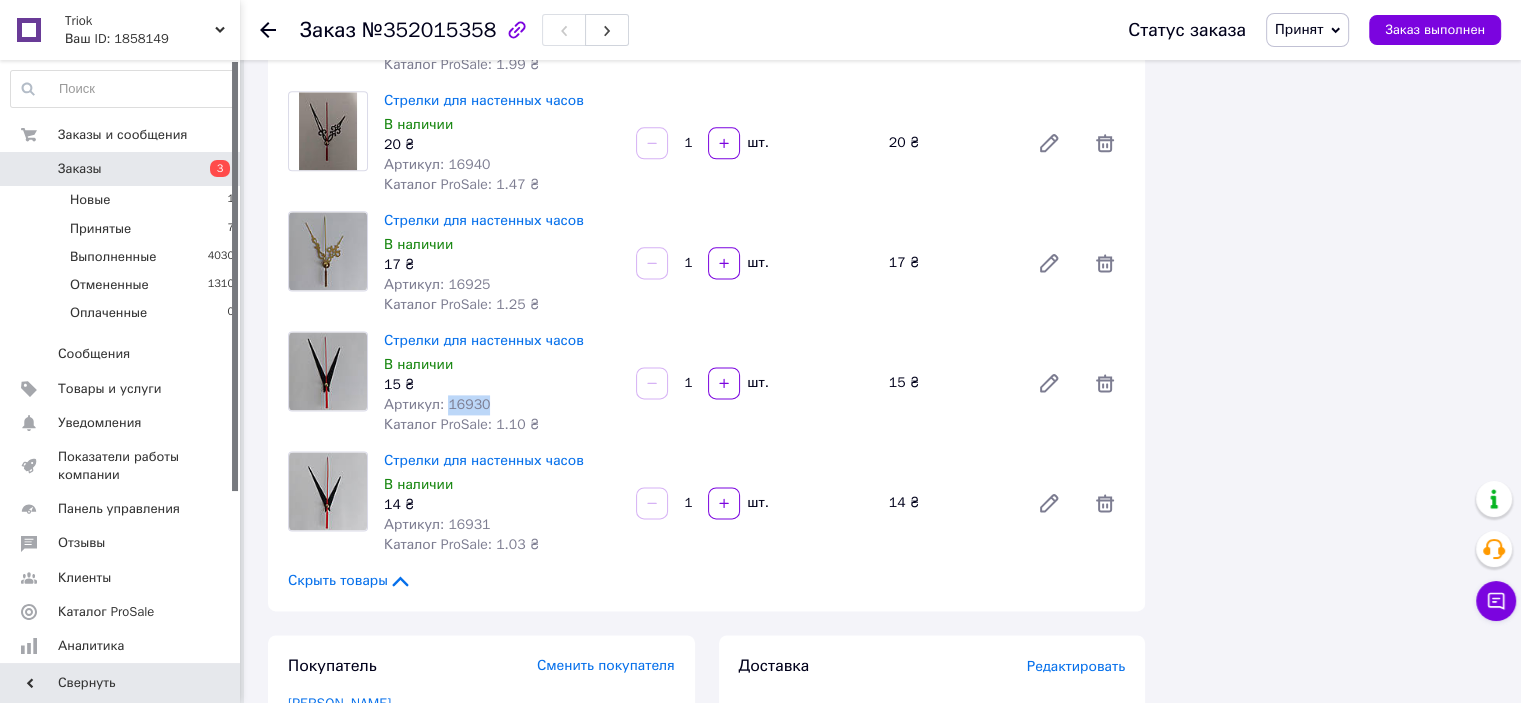 drag, startPoint x: 480, startPoint y: 407, endPoint x: 497, endPoint y: 407, distance: 17 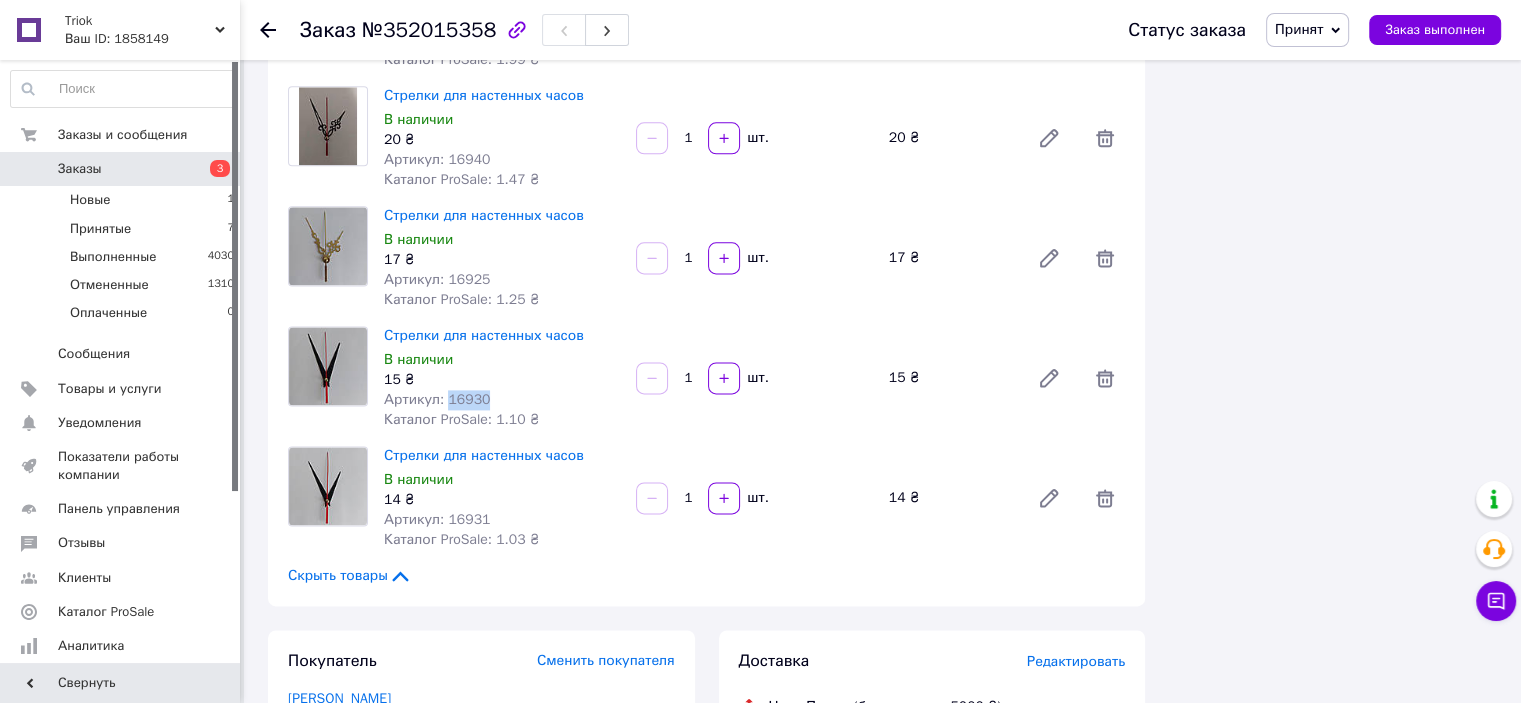 scroll, scrollTop: 2700, scrollLeft: 0, axis: vertical 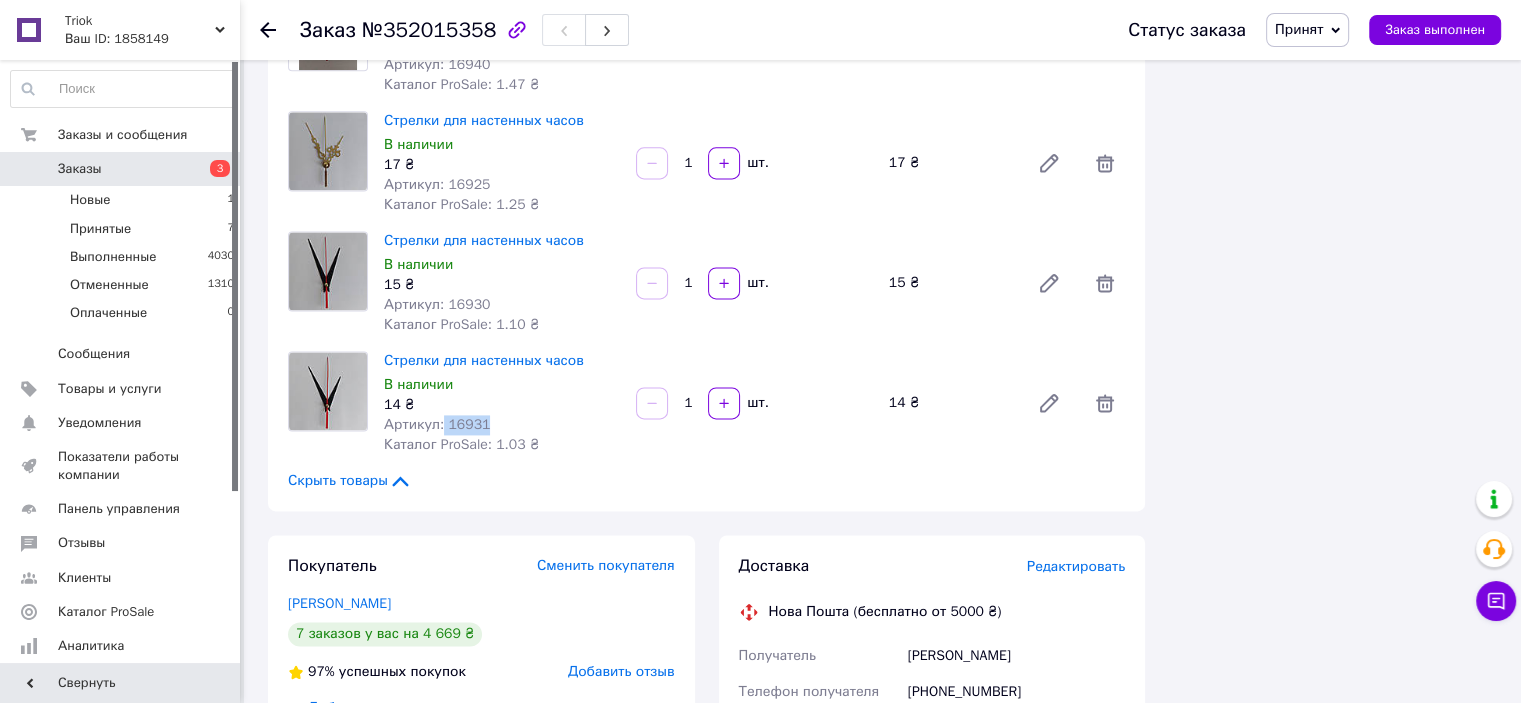 drag, startPoint x: 478, startPoint y: 424, endPoint x: 439, endPoint y: 422, distance: 39.051247 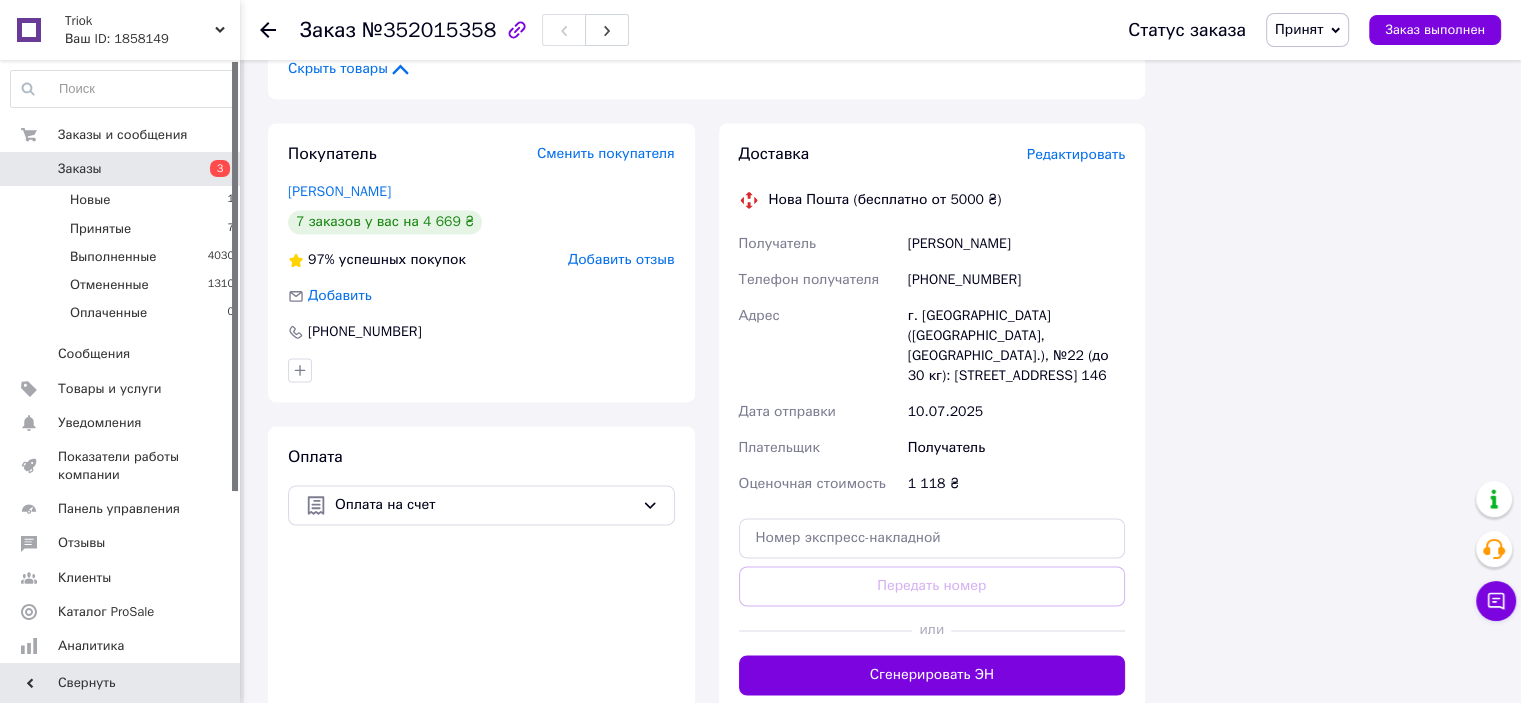 scroll, scrollTop: 3118, scrollLeft: 0, axis: vertical 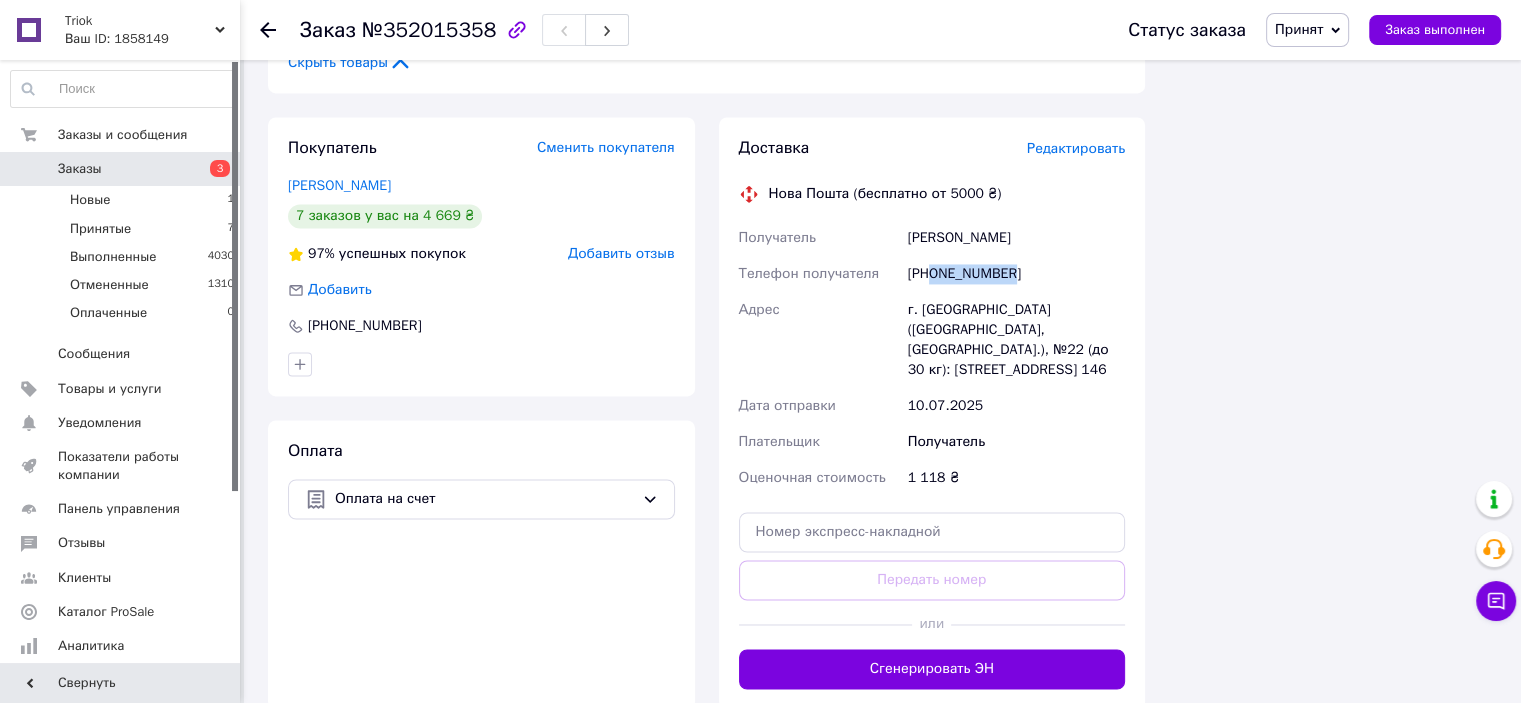 drag, startPoint x: 1012, startPoint y: 270, endPoint x: 931, endPoint y: 275, distance: 81.154175 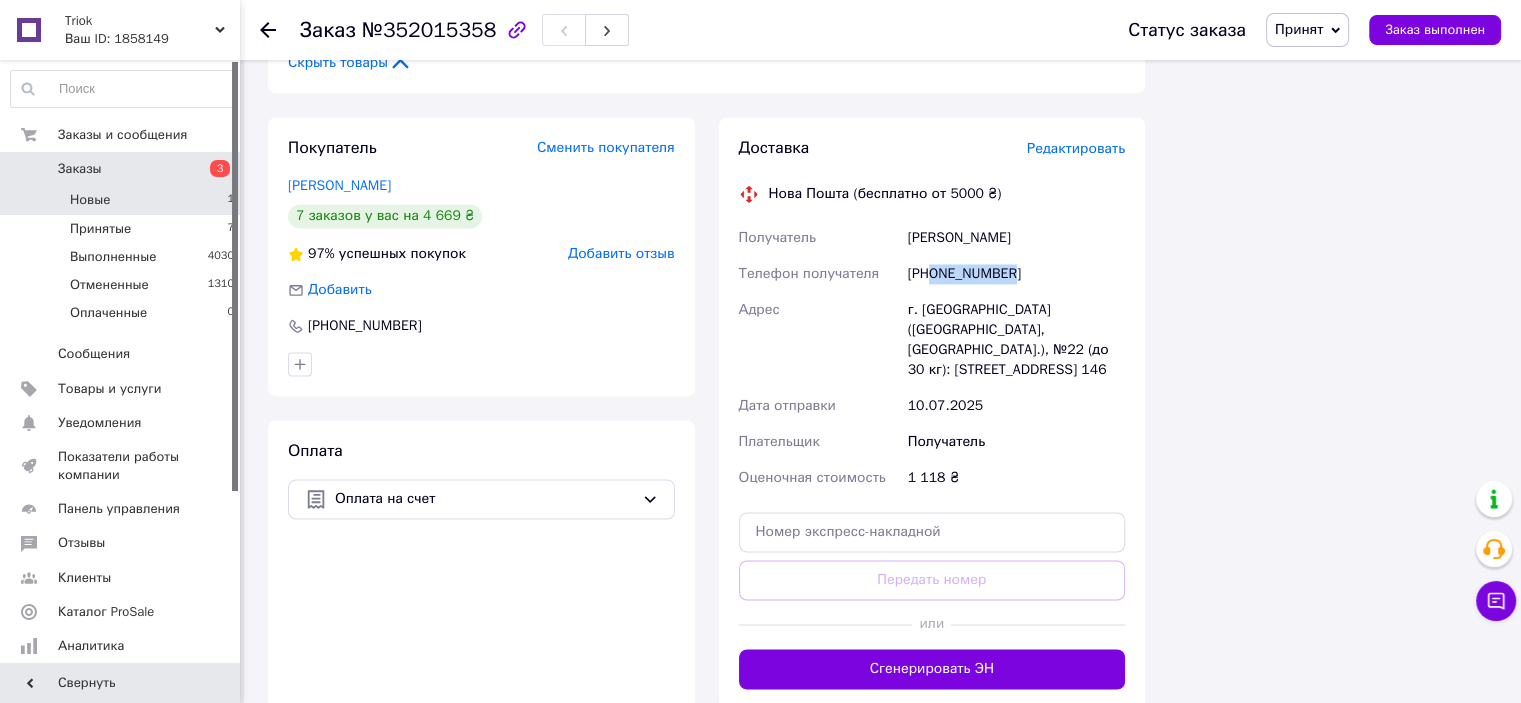 click on "Заказы" at bounding box center [80, 169] 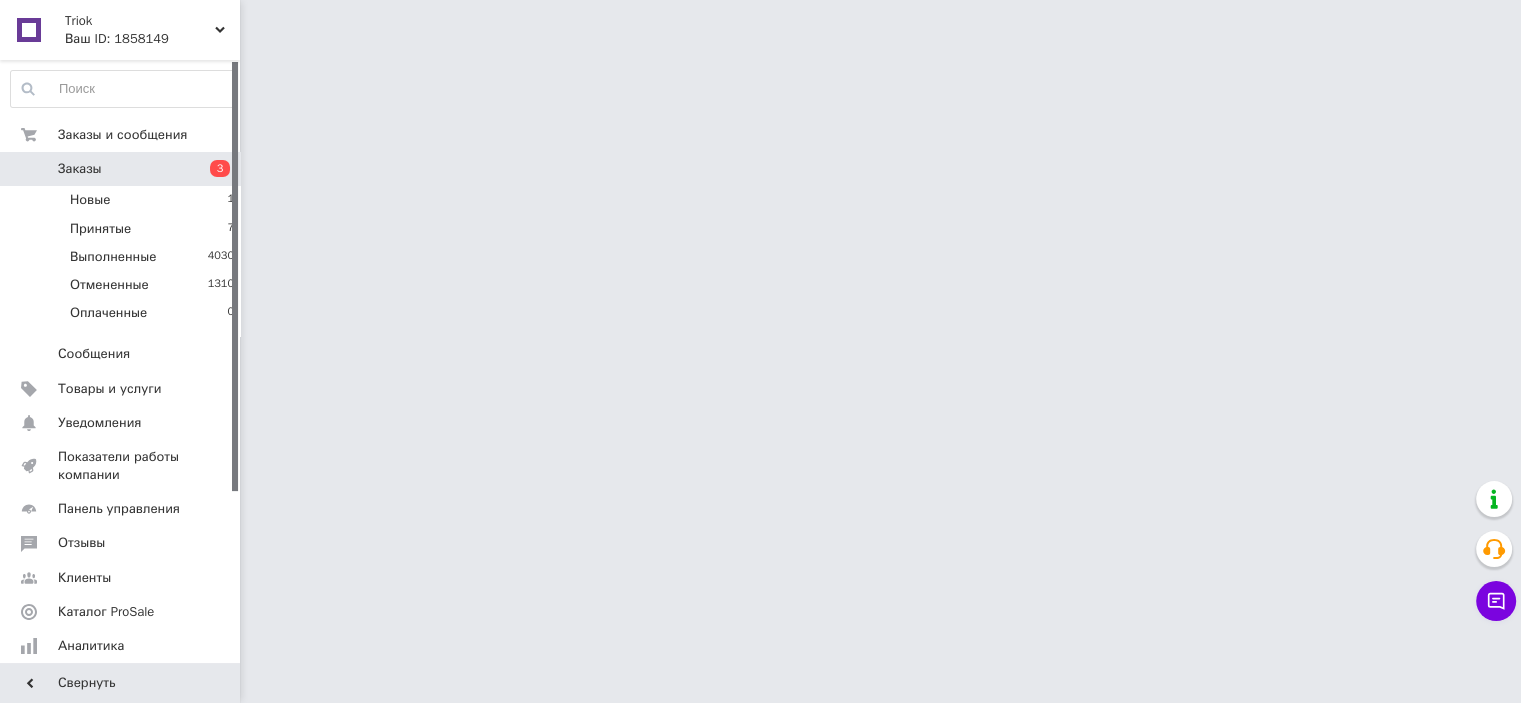 scroll, scrollTop: 0, scrollLeft: 0, axis: both 